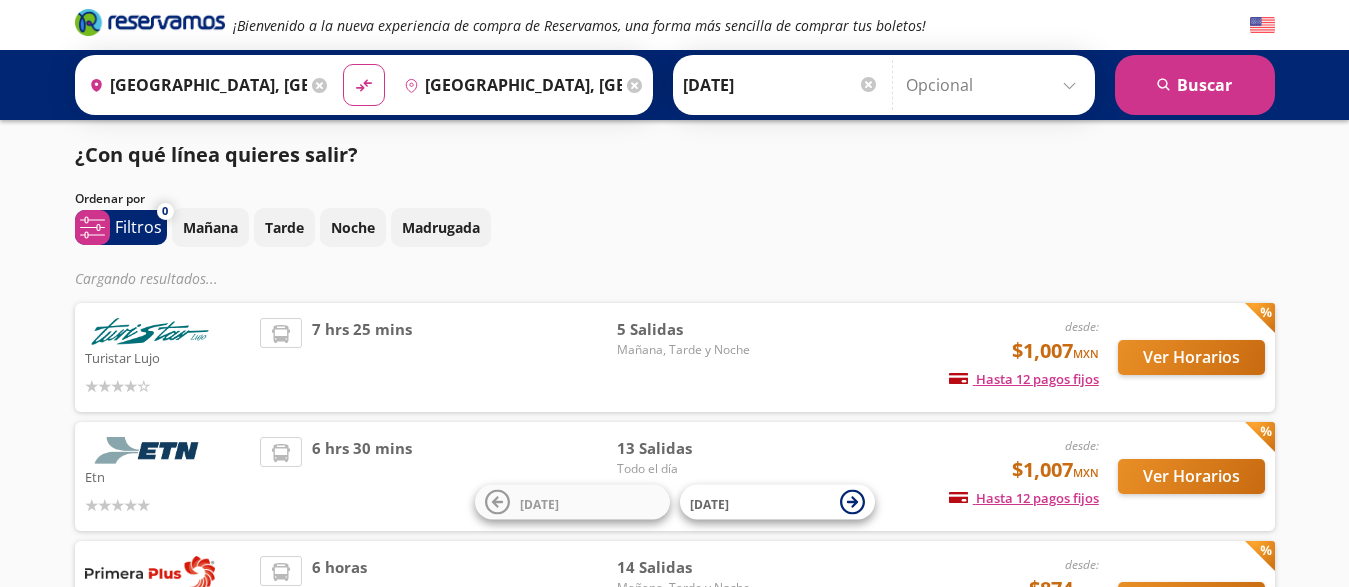 scroll, scrollTop: 0, scrollLeft: 0, axis: both 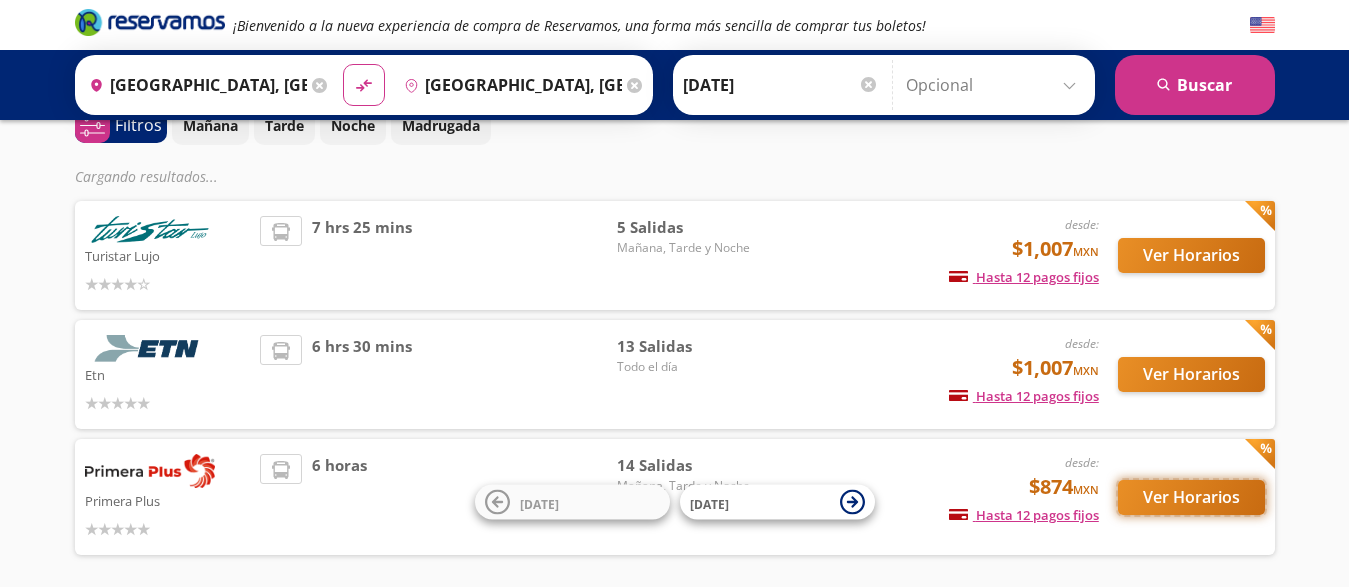 click on "Ver Horarios" at bounding box center [1191, 497] 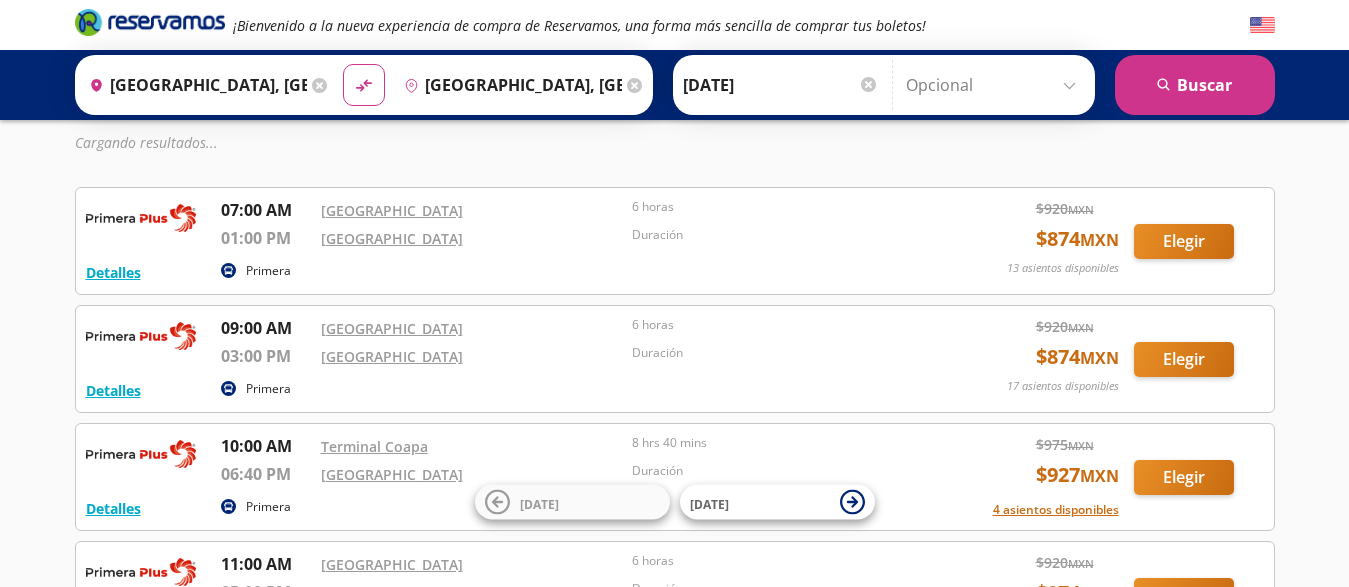 scroll, scrollTop: 0, scrollLeft: 0, axis: both 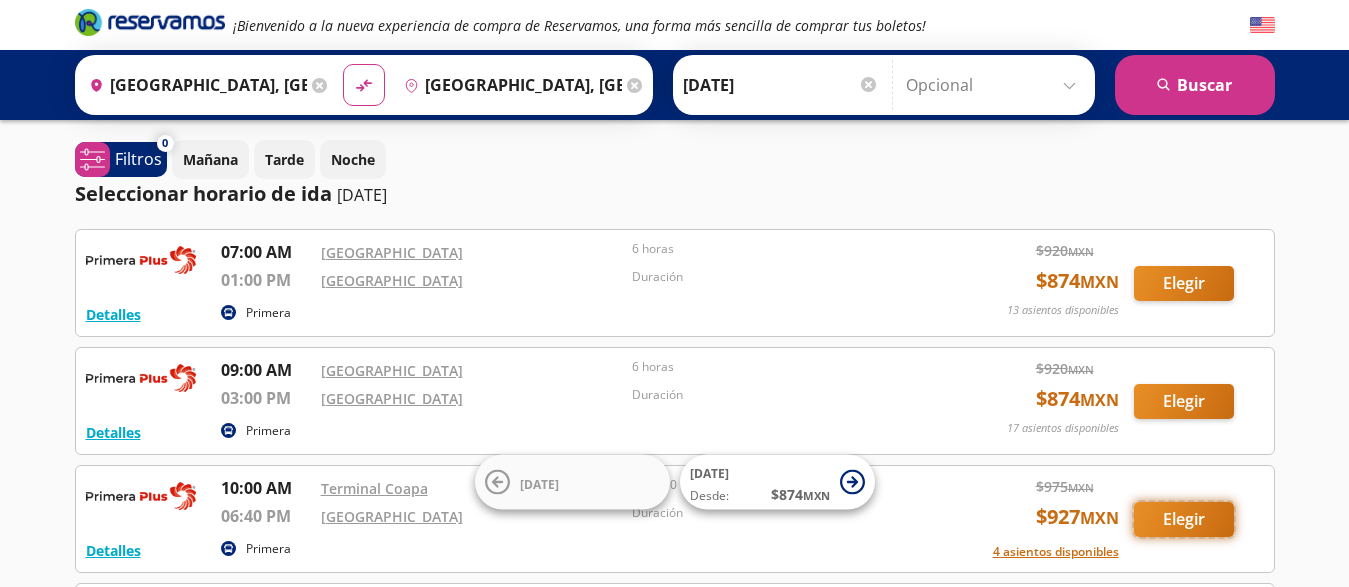 click on "Elegir" at bounding box center [1184, 519] 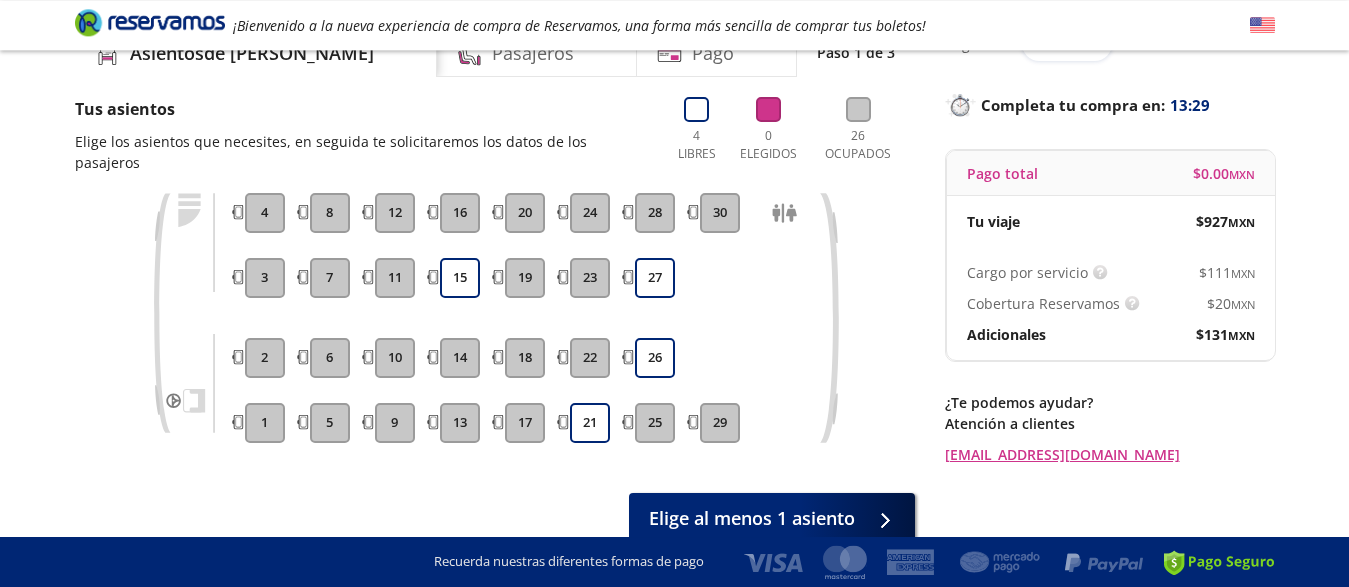 scroll, scrollTop: 102, scrollLeft: 0, axis: vertical 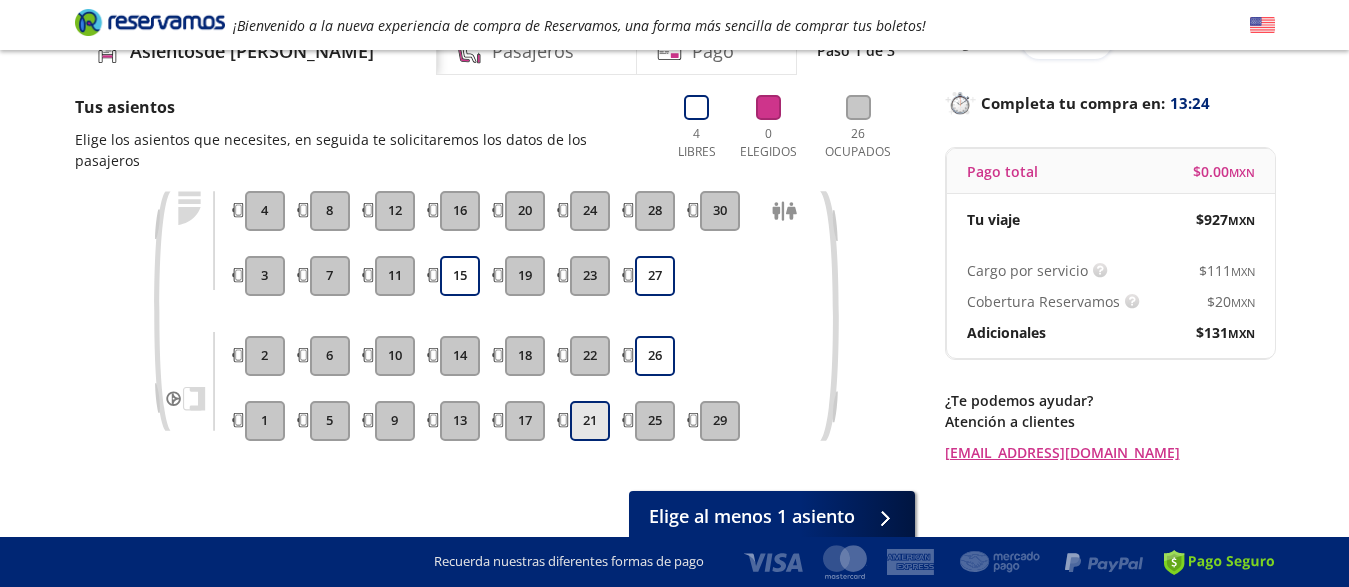 click on "21" at bounding box center (590, 421) 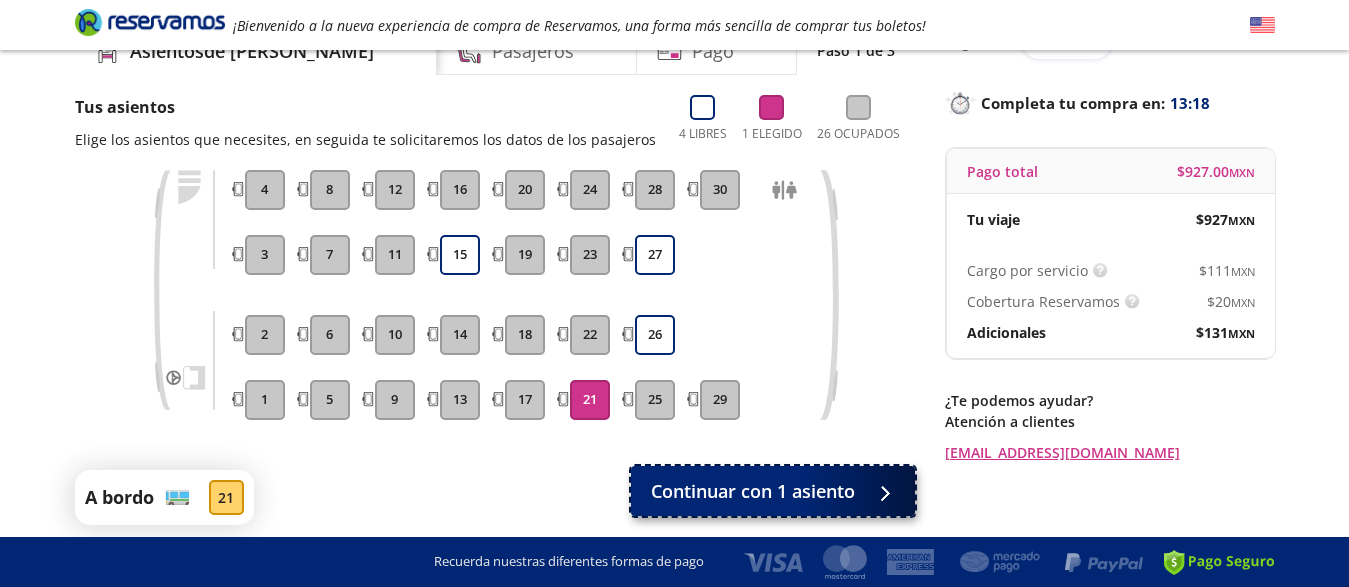click on "Continuar con 1 asiento" at bounding box center [753, 491] 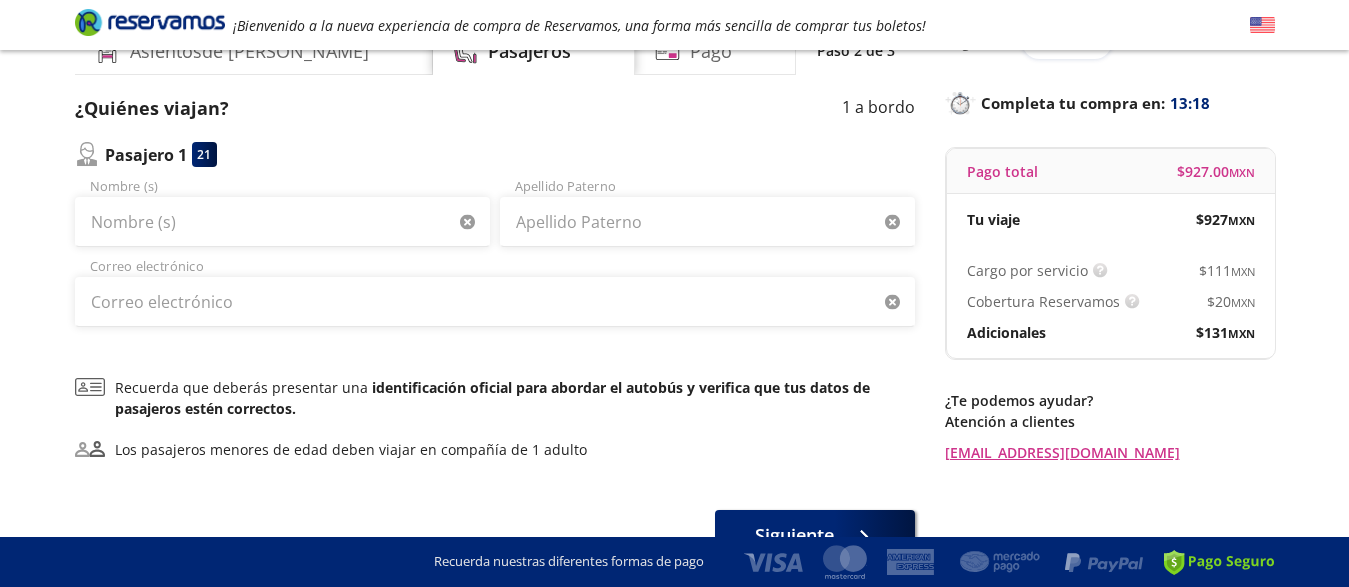 scroll, scrollTop: 0, scrollLeft: 0, axis: both 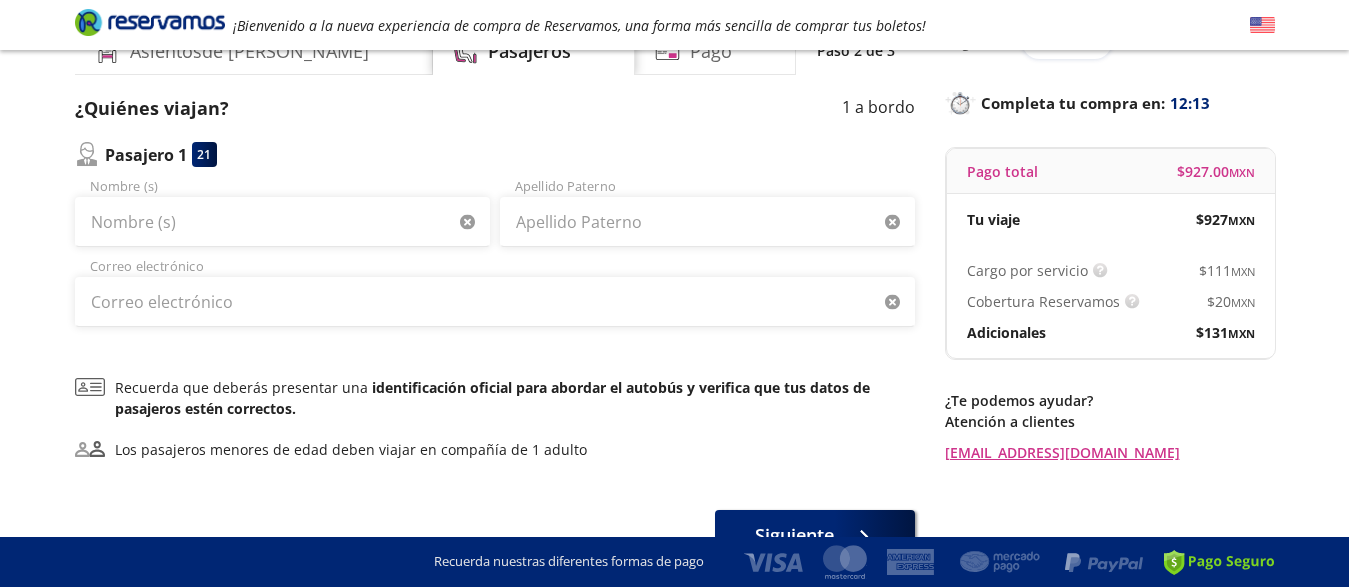 click at bounding box center [87, 154] 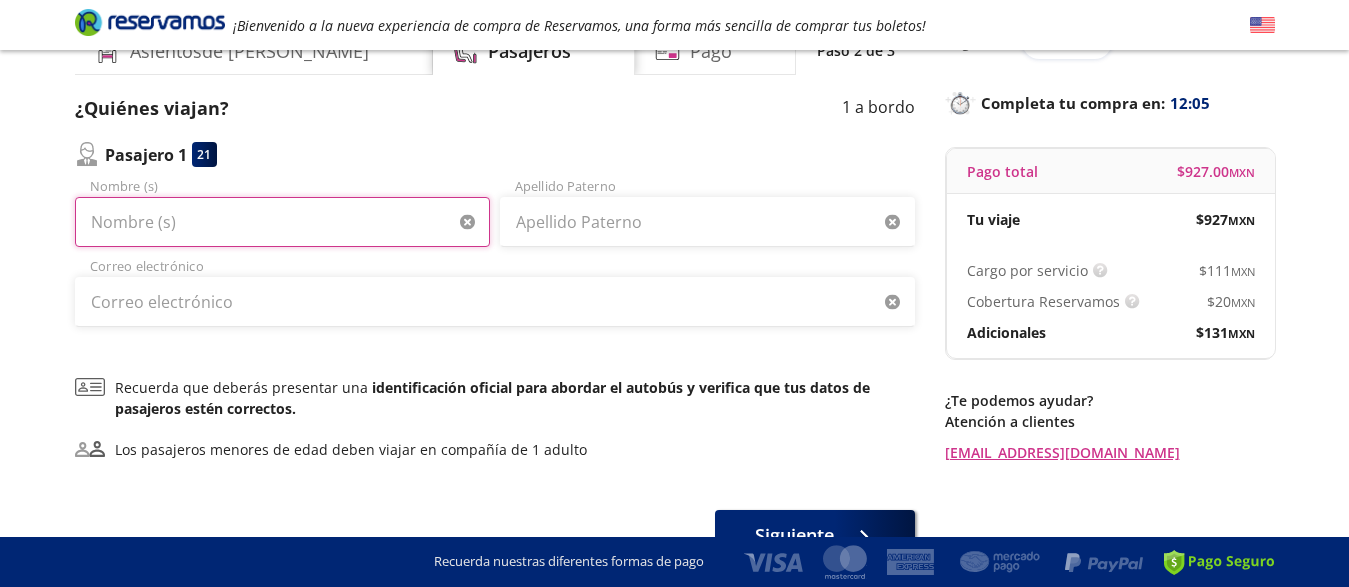 click on "Nombre (s)" at bounding box center (282, 222) 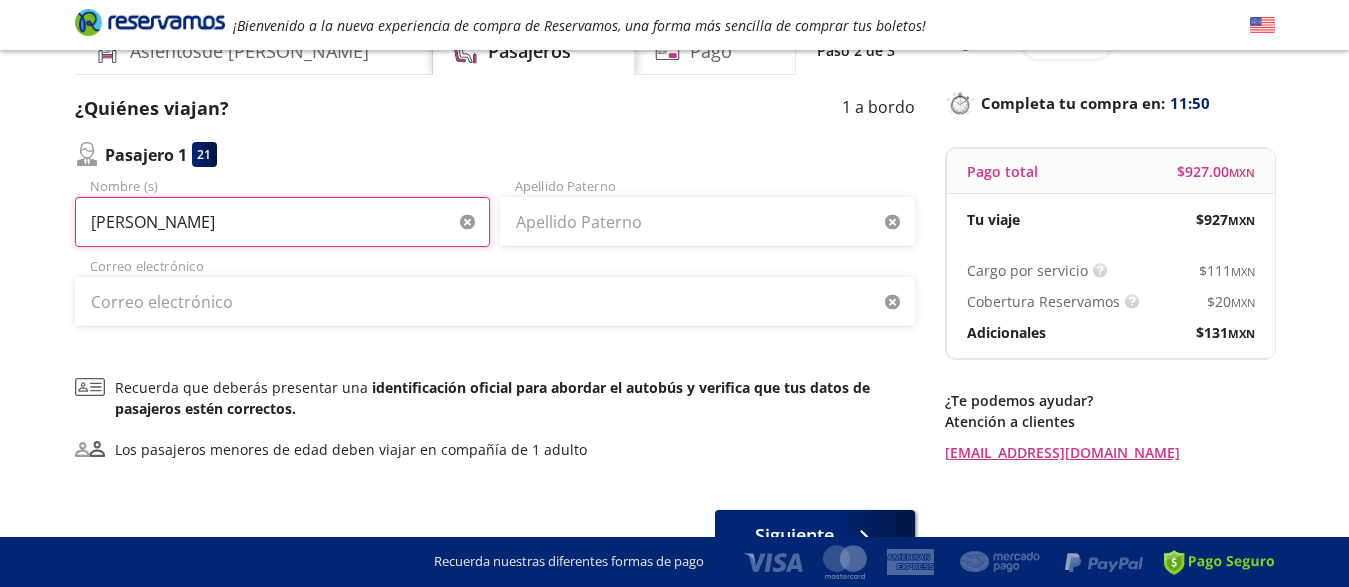 type on "[PERSON_NAME]" 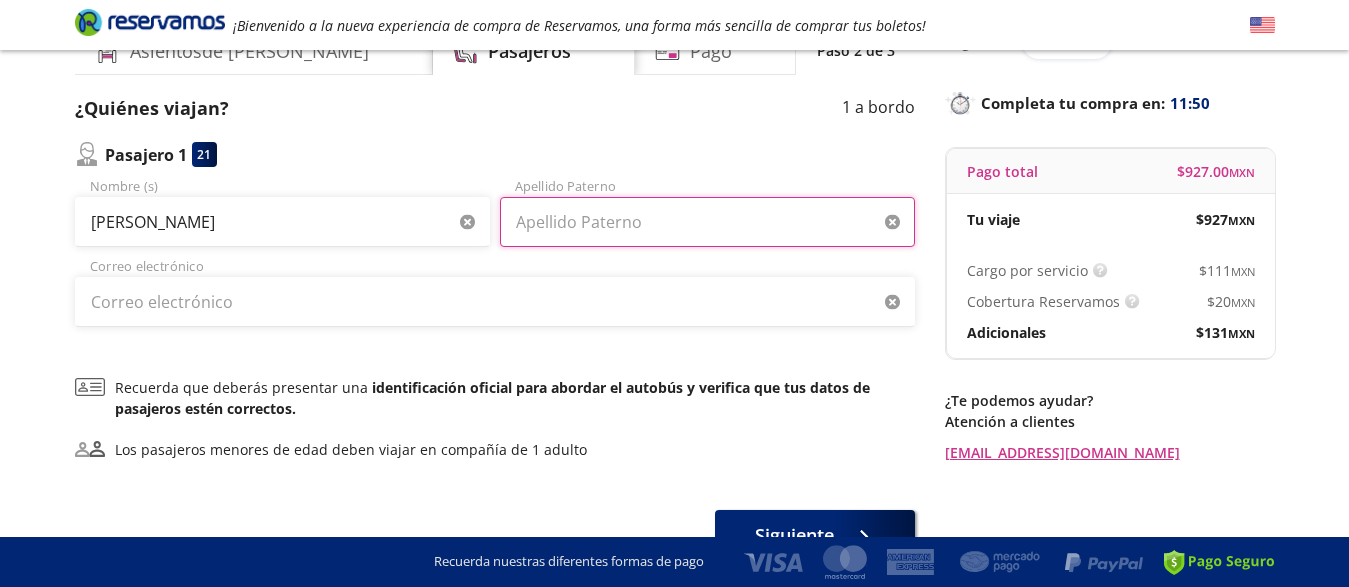 click on "Apellido Paterno" at bounding box center (707, 222) 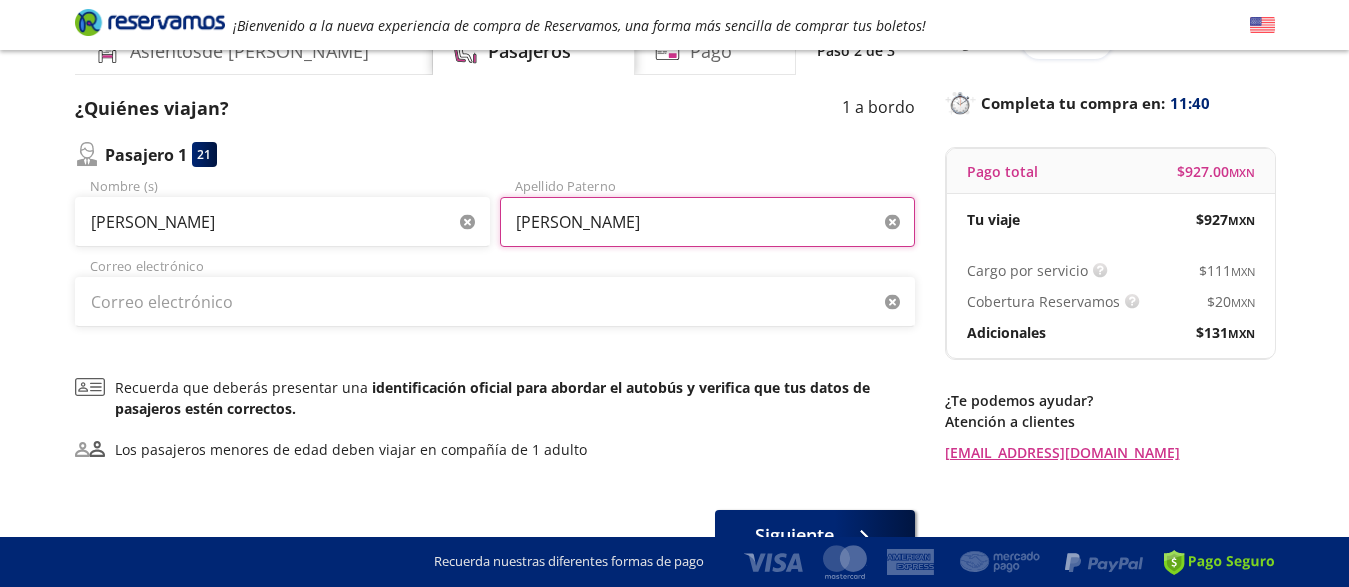 type on "[PERSON_NAME]" 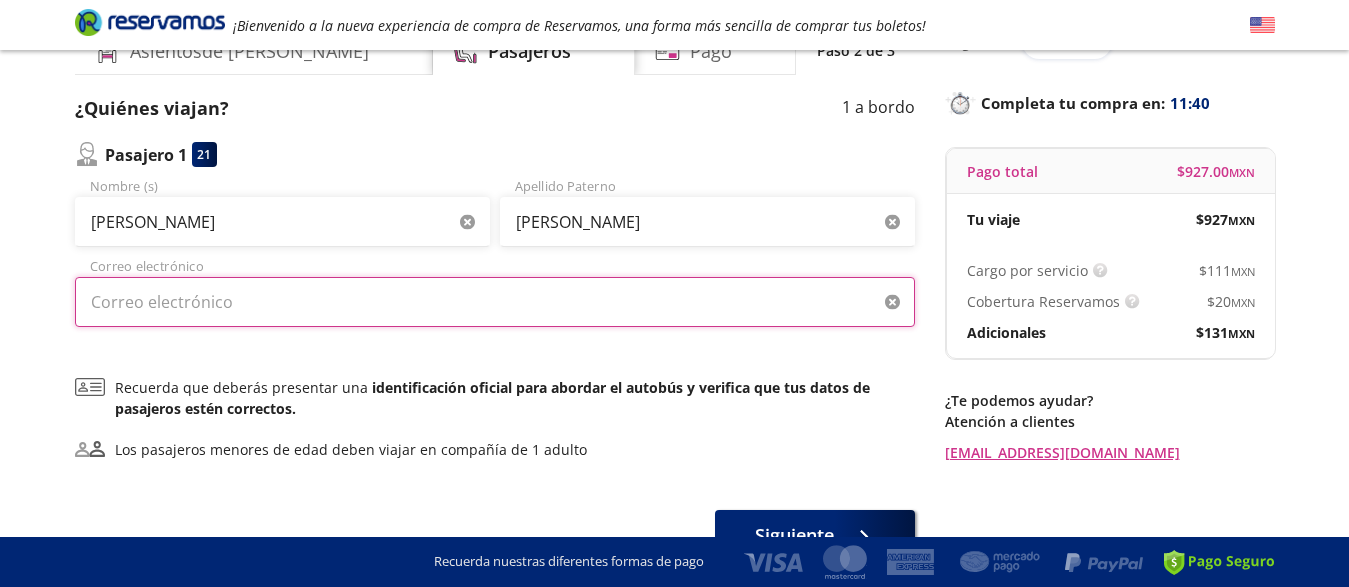 click on "Correo electrónico" at bounding box center [495, 302] 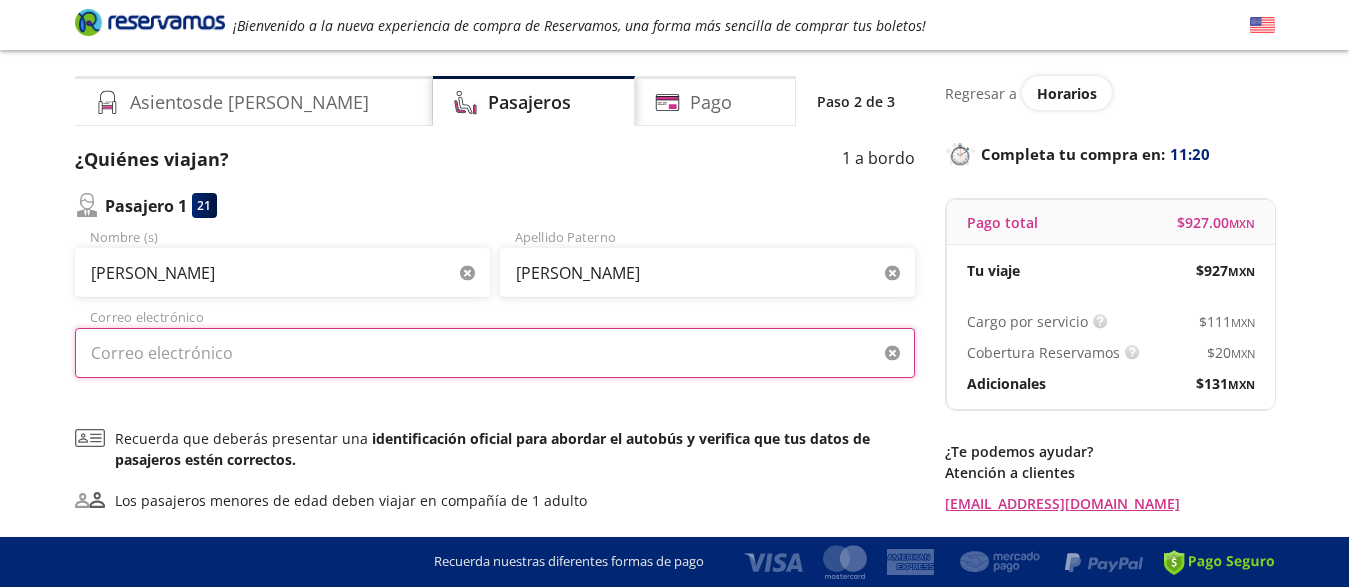 scroll, scrollTop: 15, scrollLeft: 0, axis: vertical 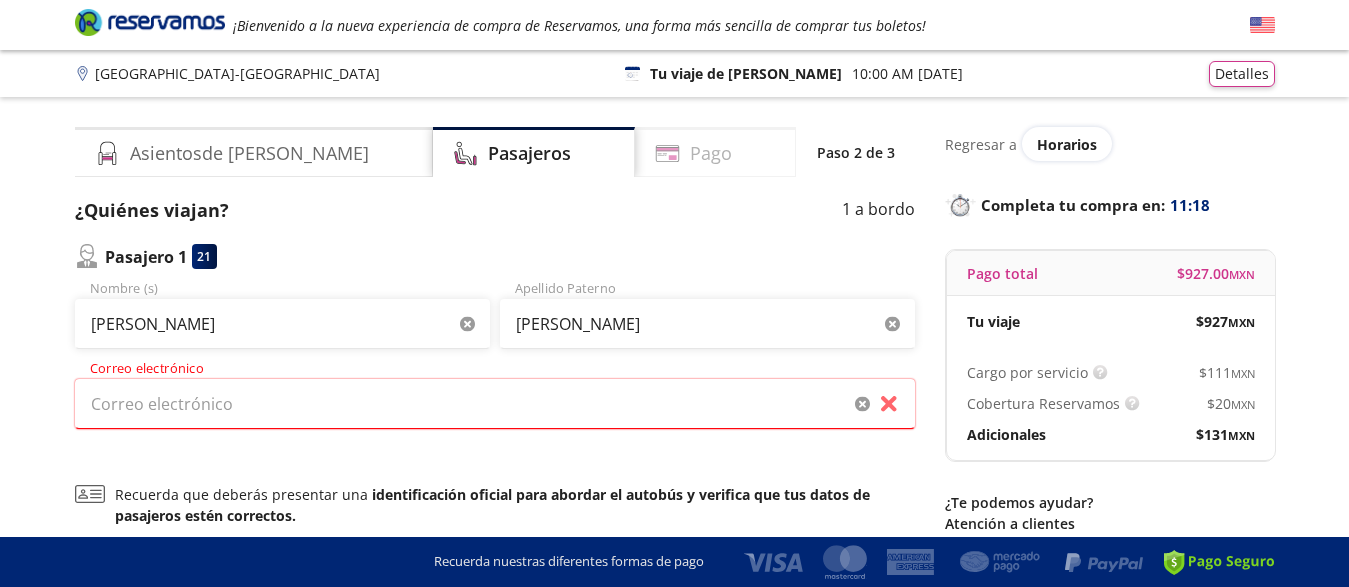 click on "Pago" at bounding box center [715, 152] 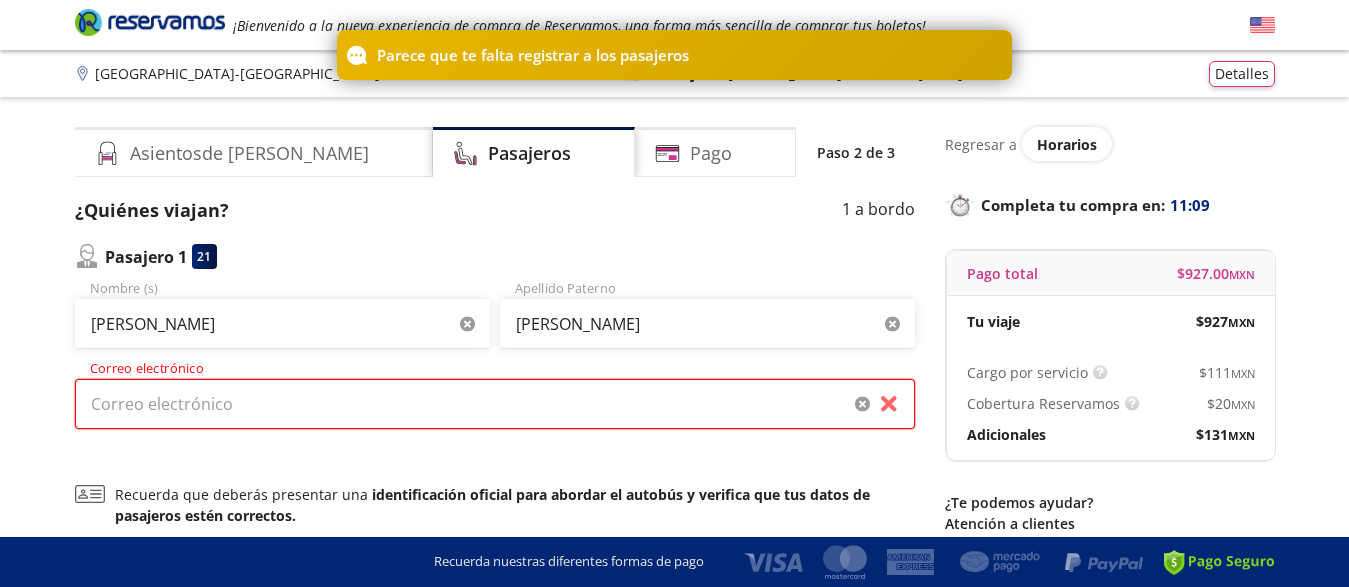click on "Correo electrónico" at bounding box center (495, 404) 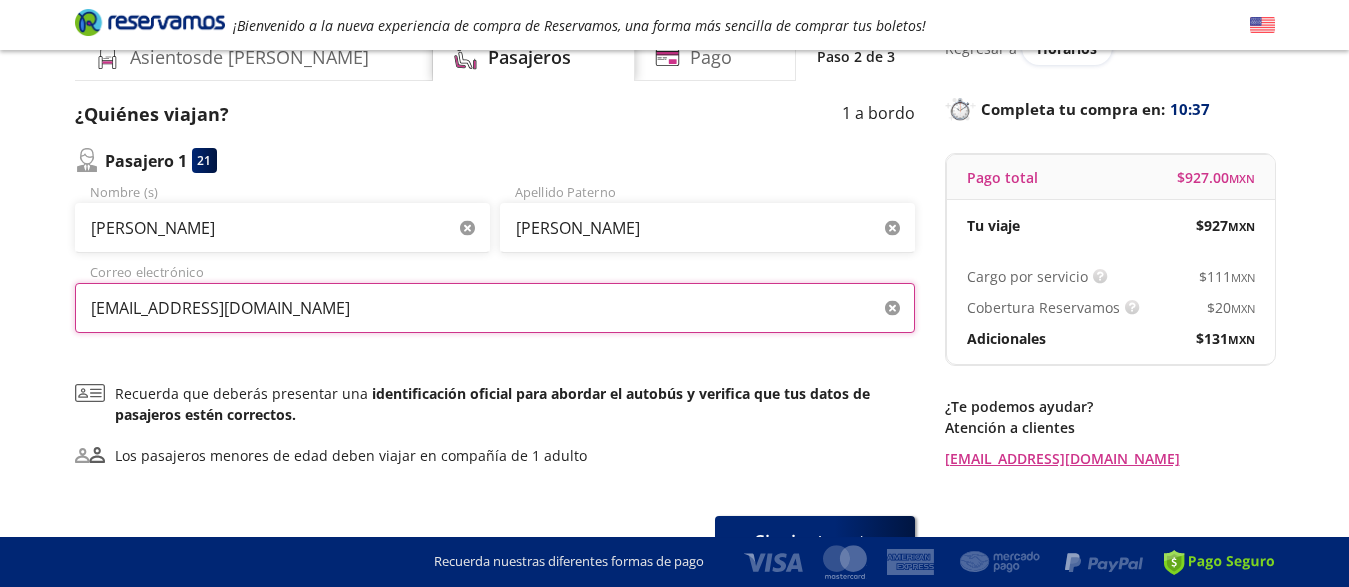 scroll, scrollTop: 102, scrollLeft: 0, axis: vertical 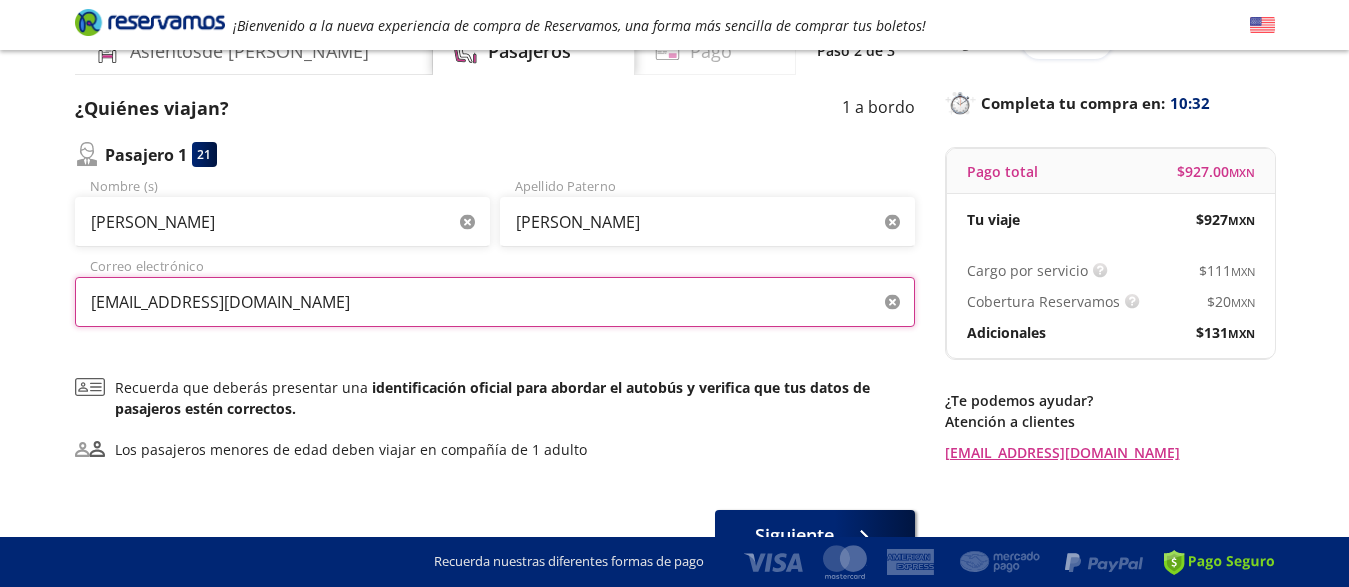 type on "[EMAIL_ADDRESS][DOMAIN_NAME]" 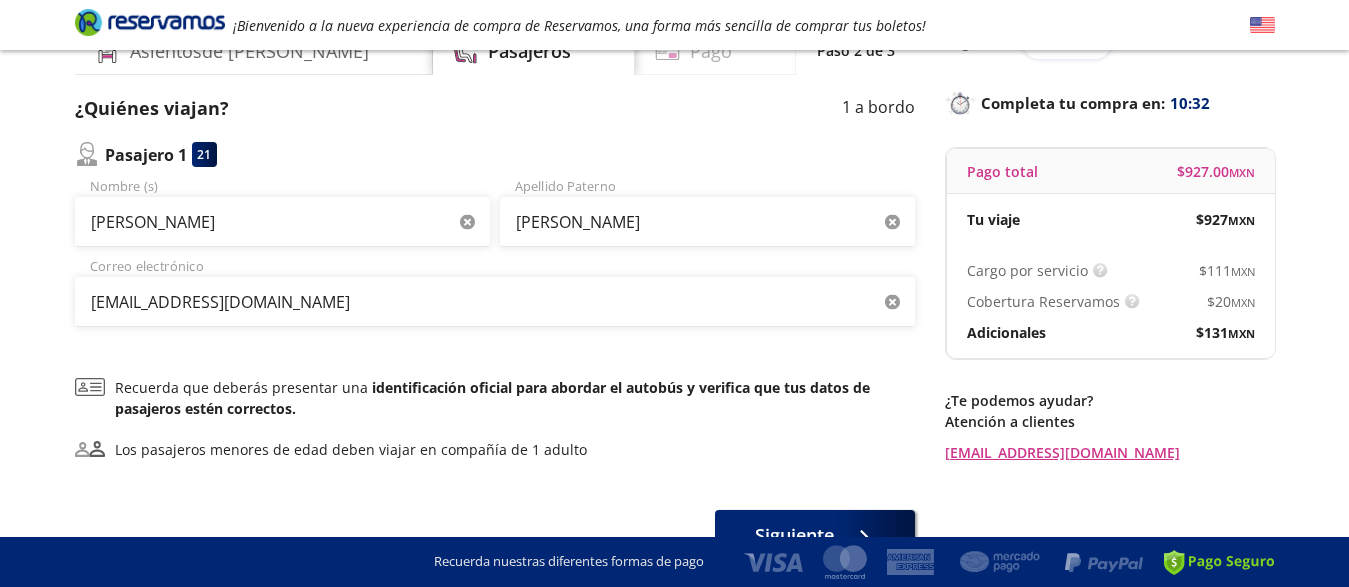 click on "Pago" at bounding box center [711, 51] 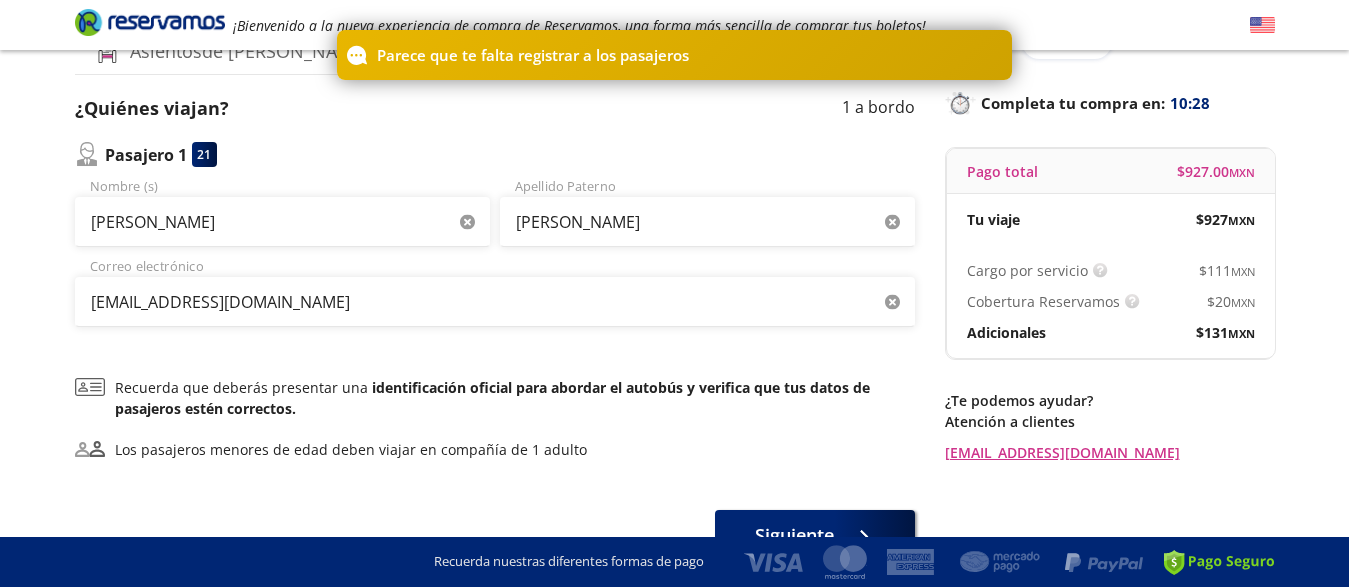 click on "Parece que te falta registrar a los pasajeros" at bounding box center [533, 55] 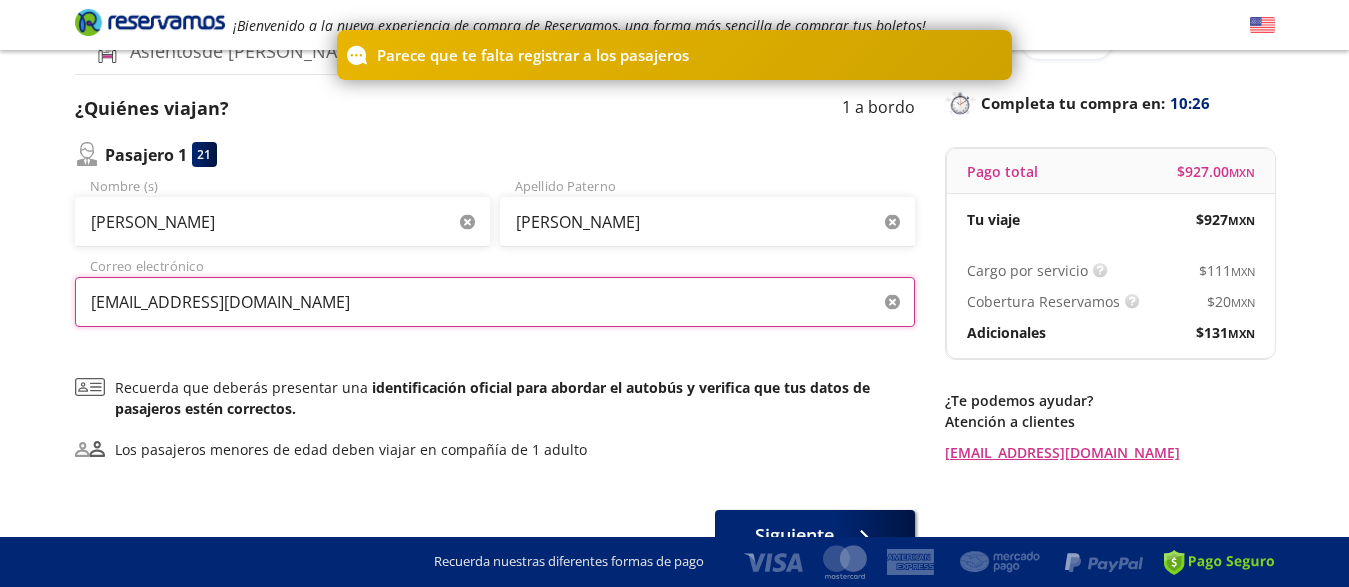 click on "[EMAIL_ADDRESS][DOMAIN_NAME]" at bounding box center (495, 302) 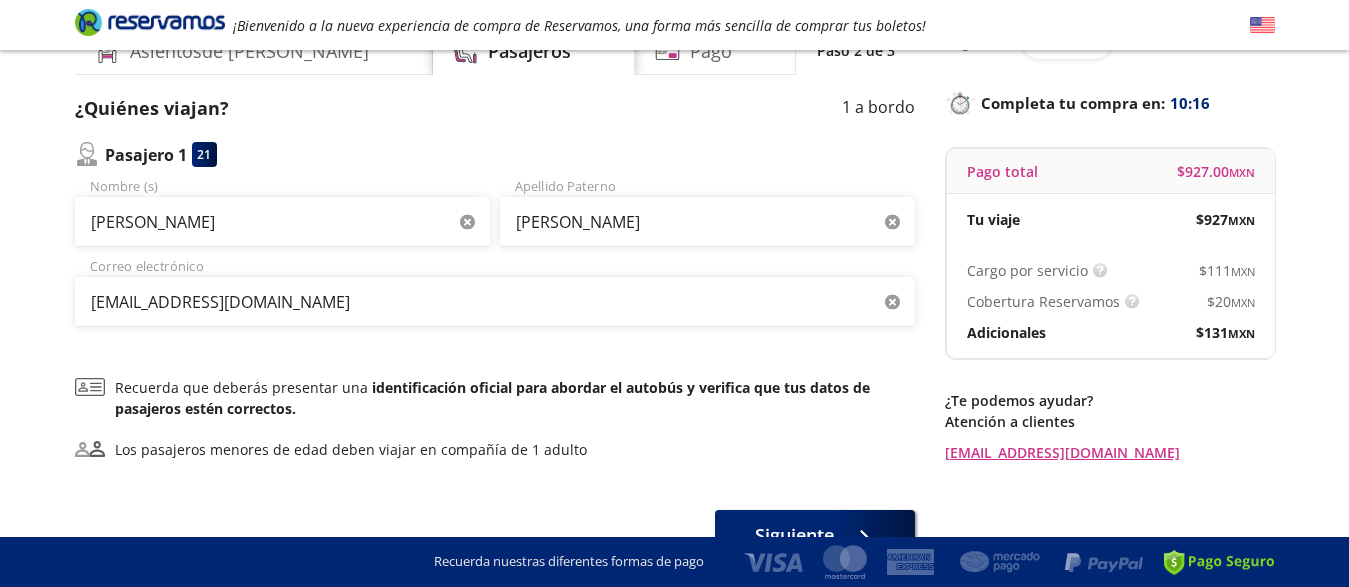 click on "Pago total" at bounding box center [1002, 171] 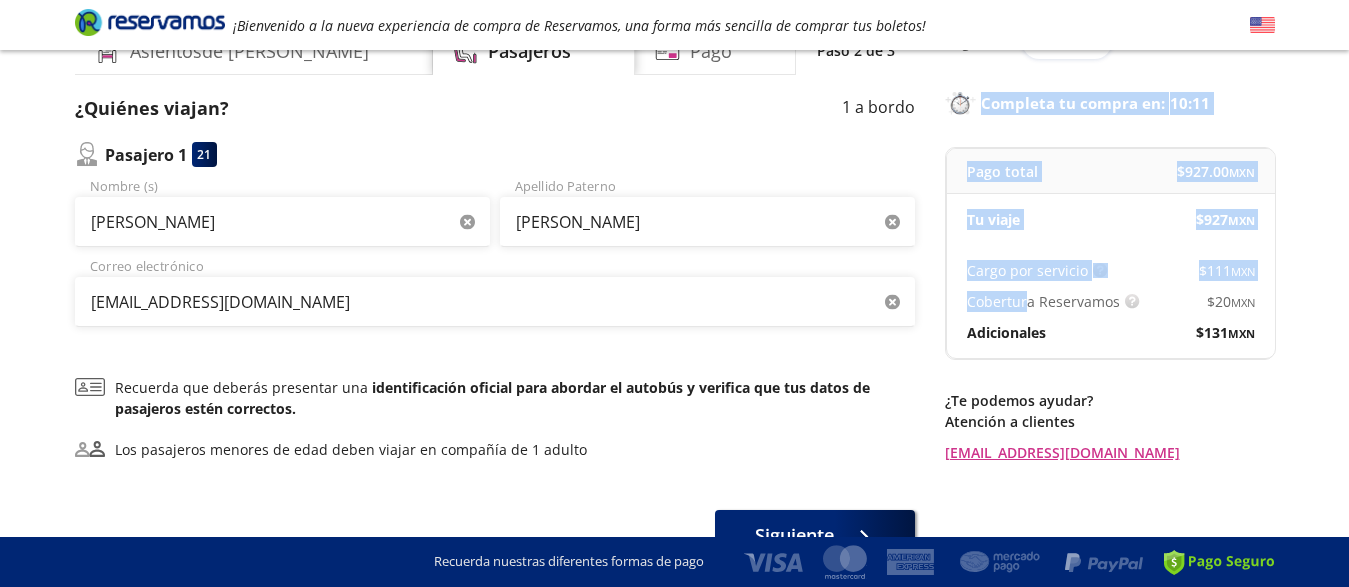 drag, startPoint x: 882, startPoint y: 104, endPoint x: 1030, endPoint y: 299, distance: 244.804 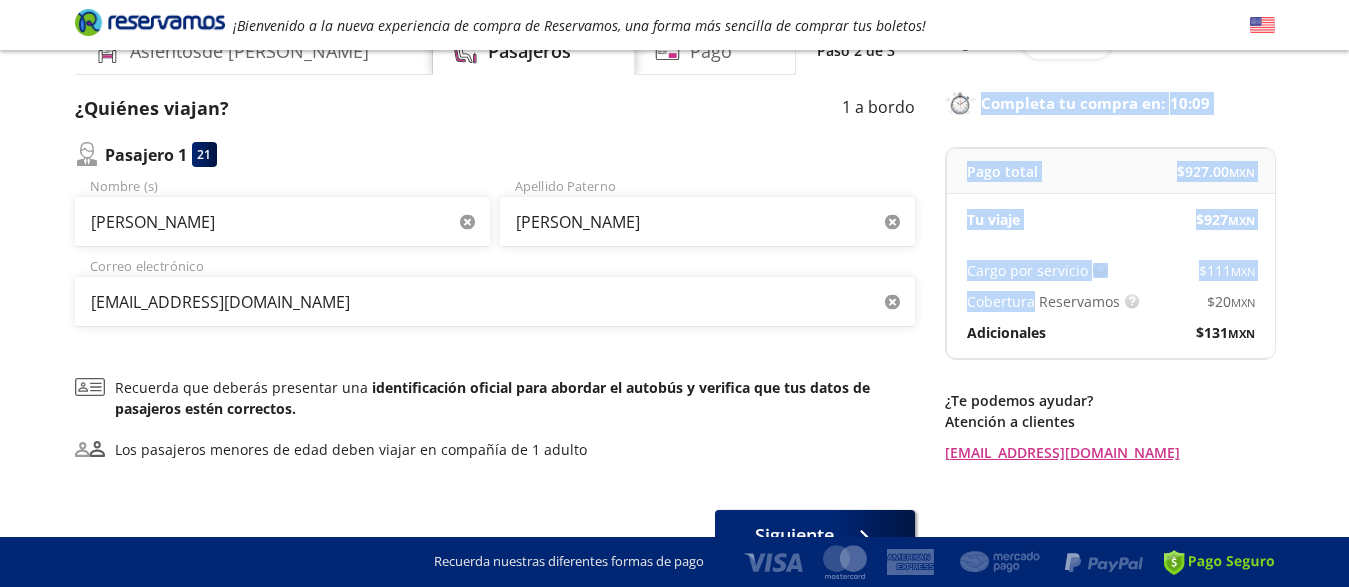 click on "Los pasajeros menores de edad deben viajar en compañía de 1 adulto" at bounding box center (495, 449) 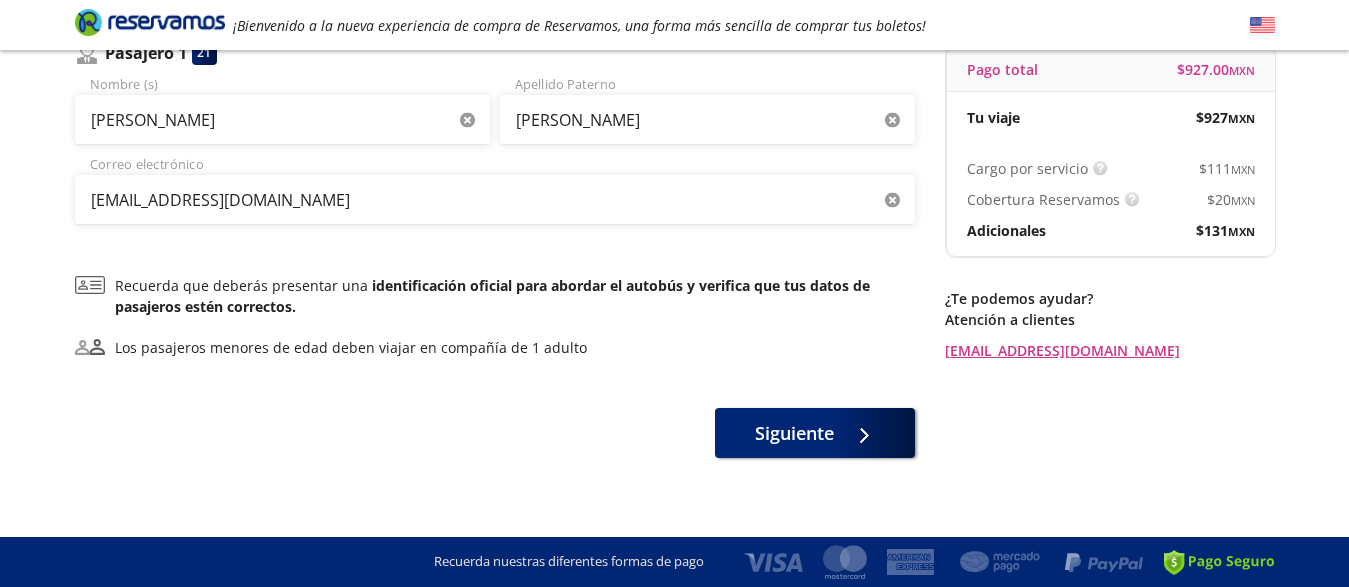 scroll, scrollTop: 216, scrollLeft: 0, axis: vertical 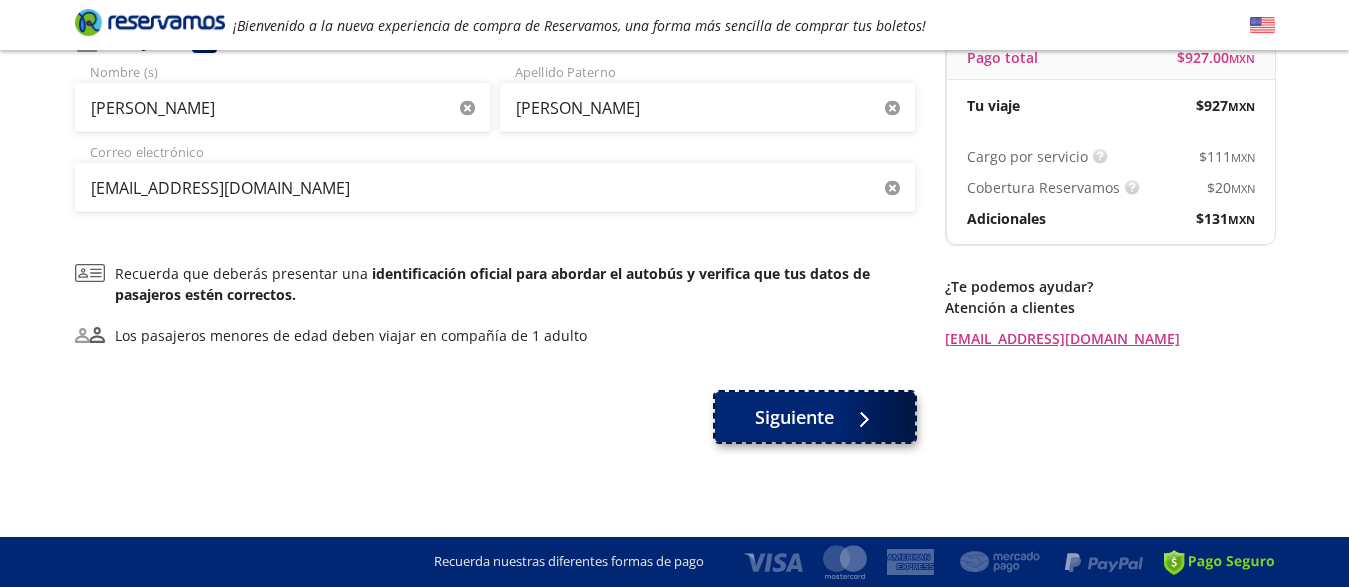 click on "Siguiente" at bounding box center (794, 417) 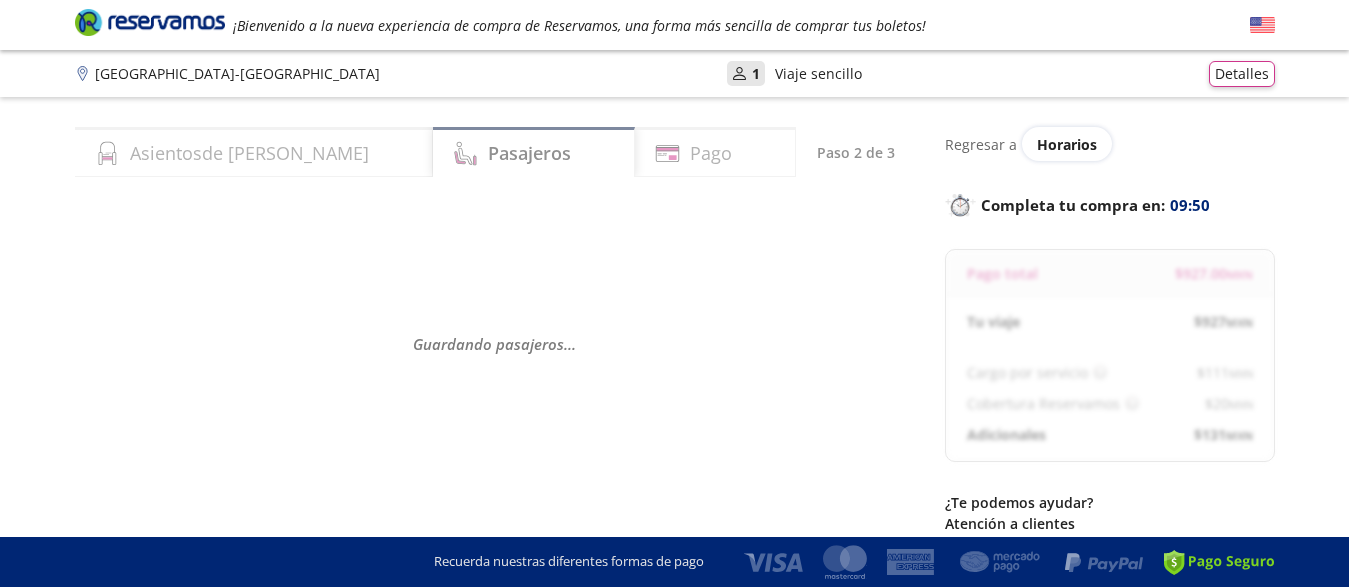 select on "MX" 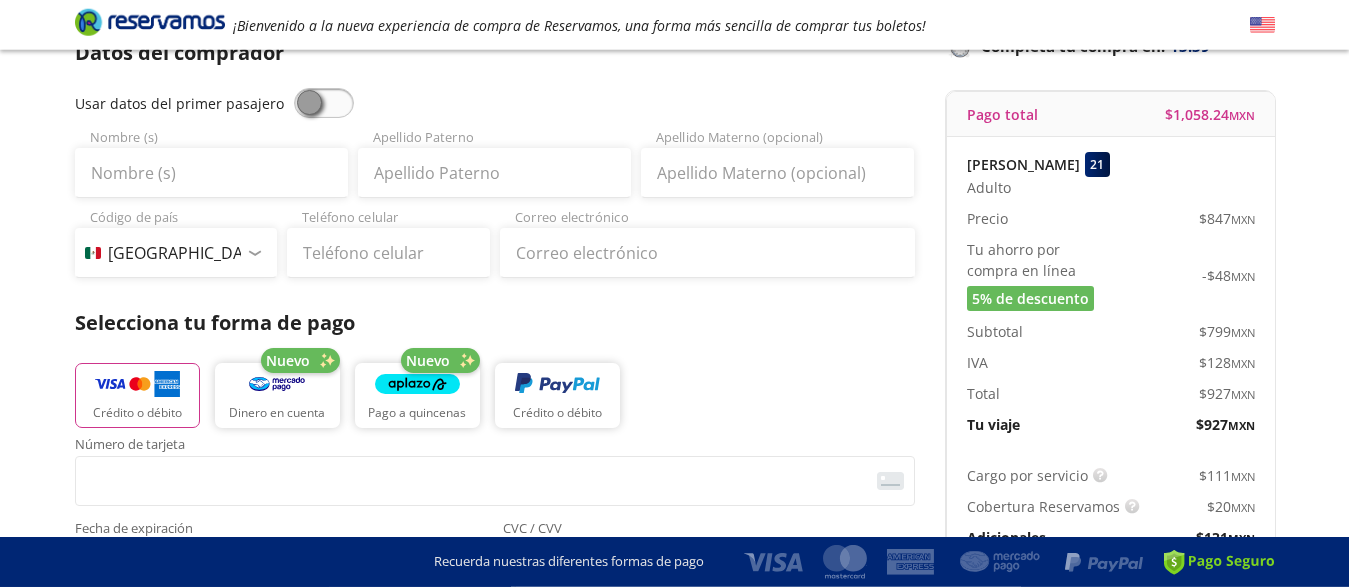 scroll, scrollTop: 204, scrollLeft: 0, axis: vertical 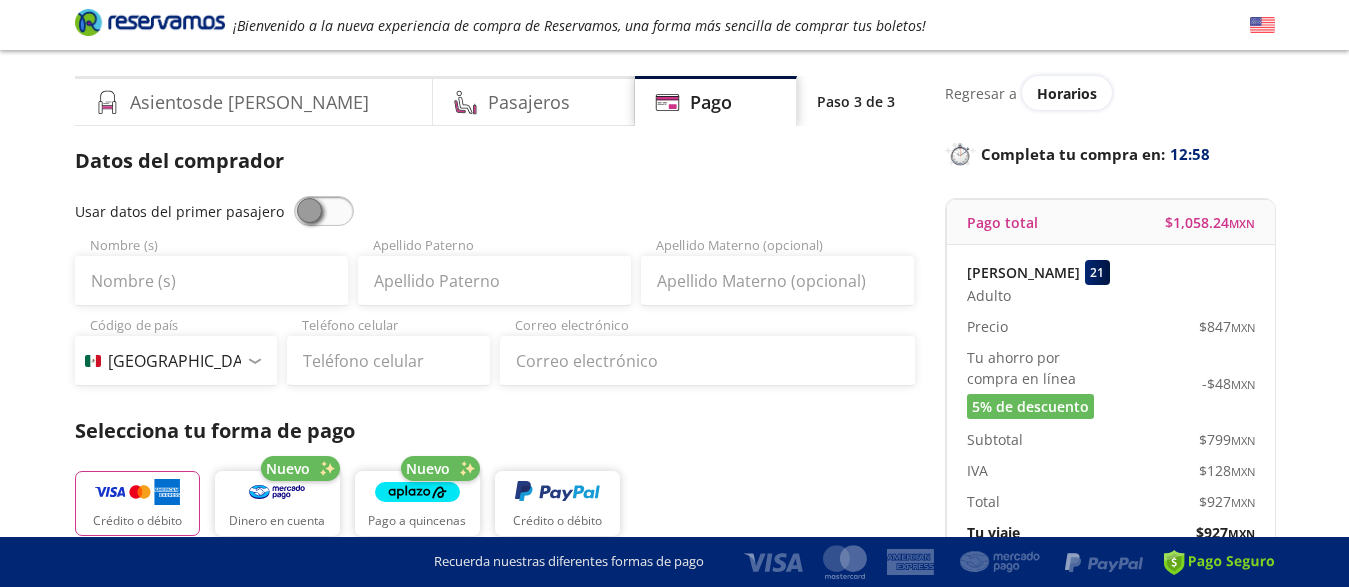 click at bounding box center (324, 211) 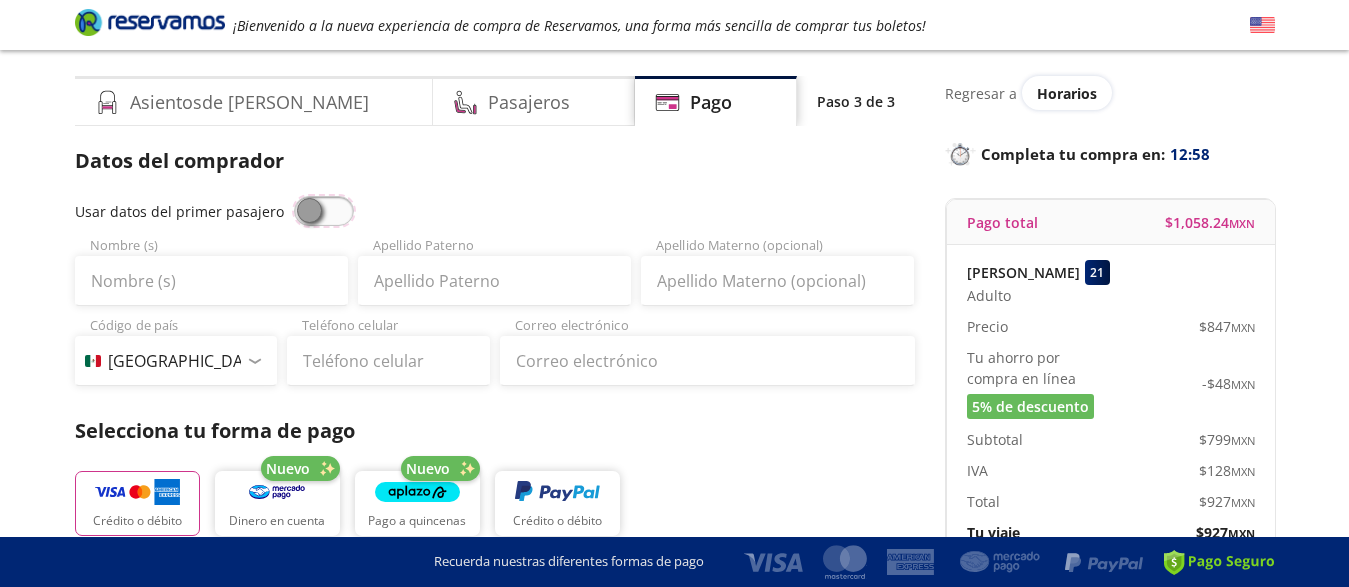 click at bounding box center (294, 196) 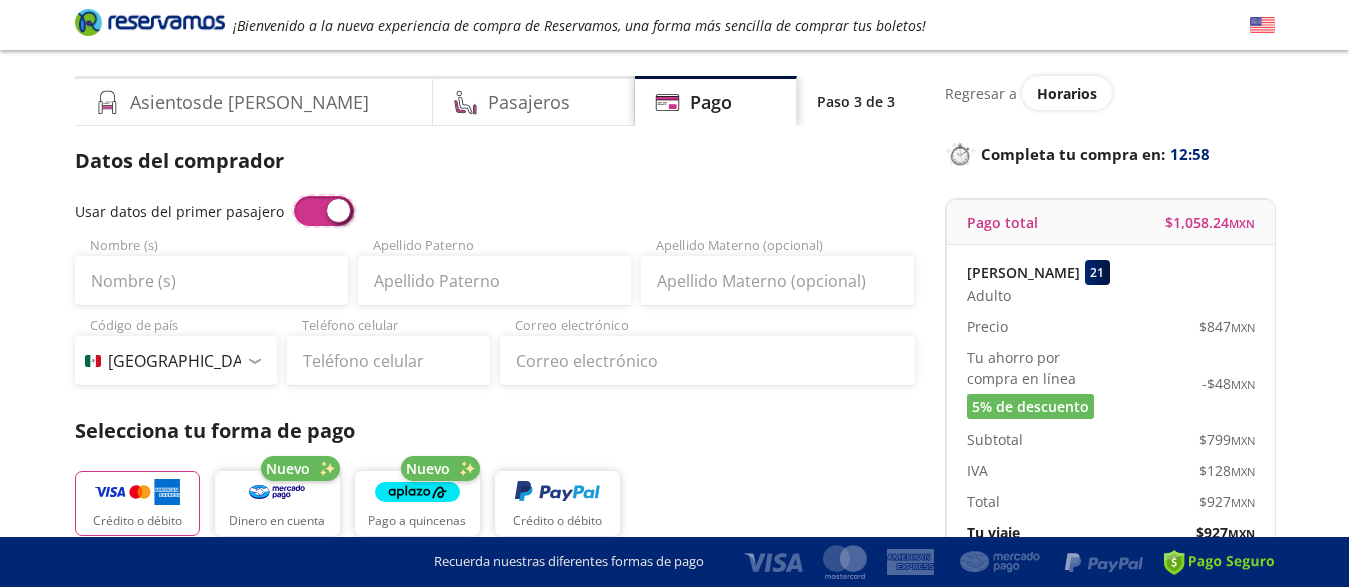 type on "[PERSON_NAME]" 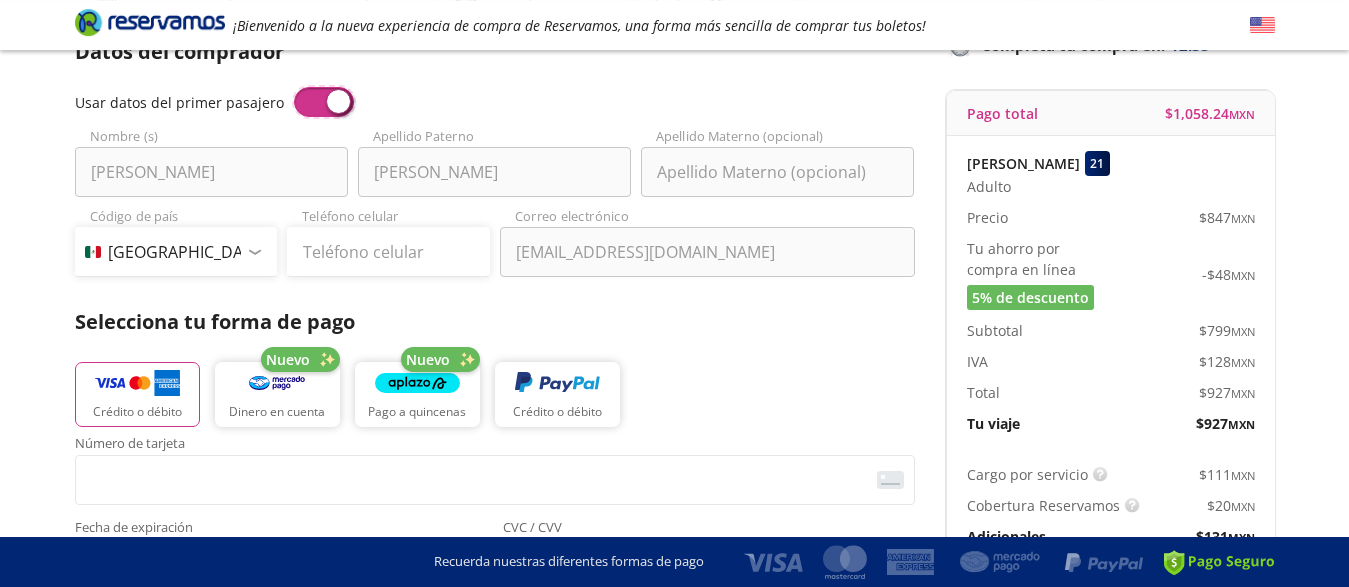 scroll, scrollTop: 204, scrollLeft: 0, axis: vertical 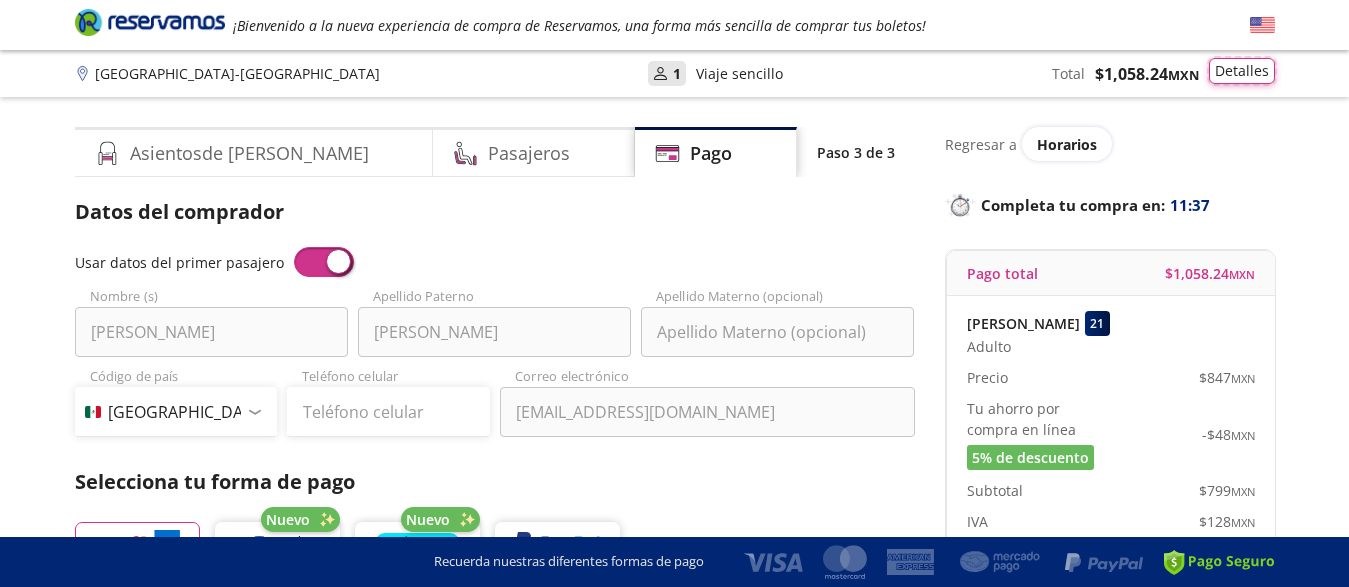 click on "Detalles" at bounding box center (1242, 71) 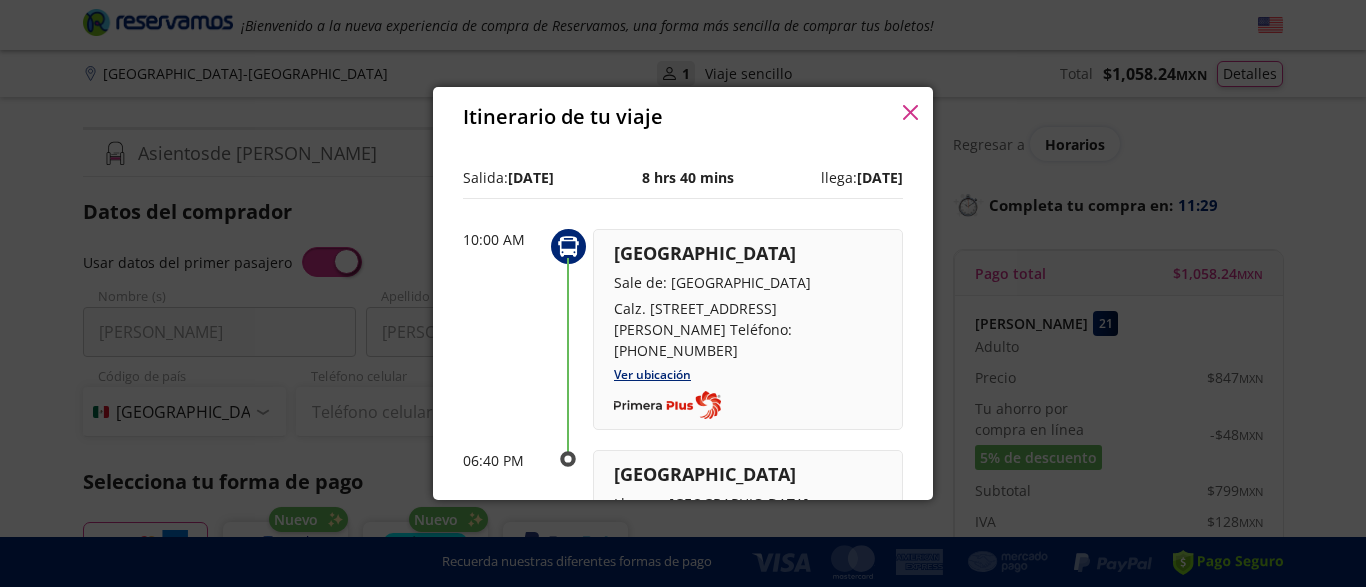 drag, startPoint x: 1241, startPoint y: 70, endPoint x: 1268, endPoint y: 117, distance: 54.20332 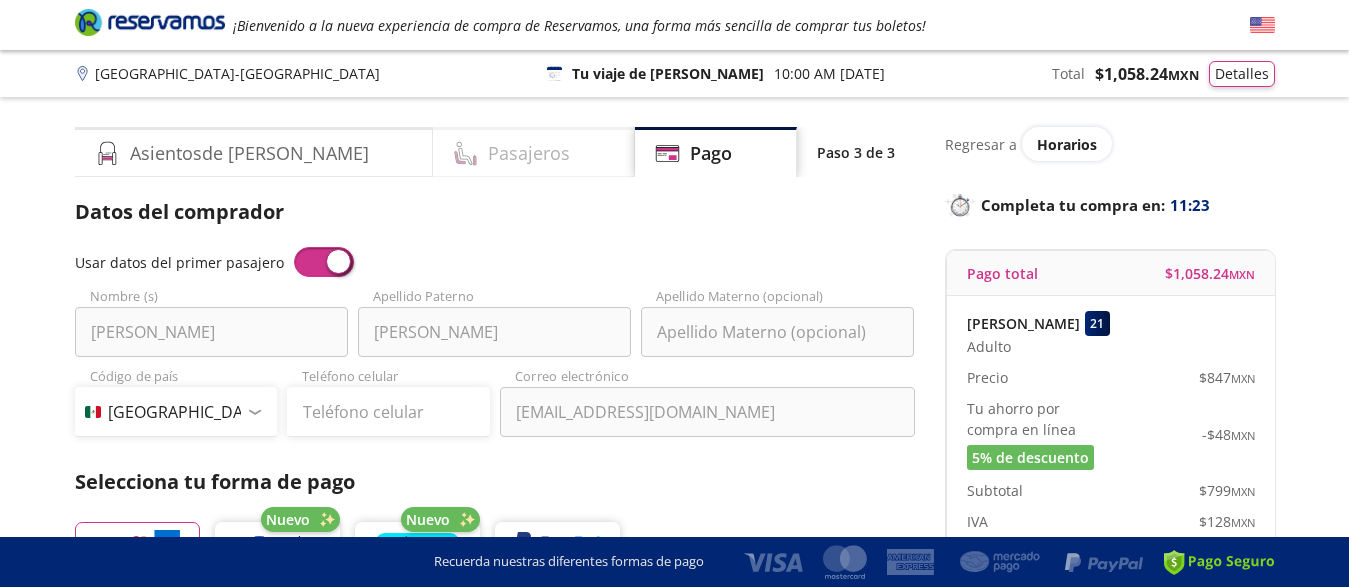 click on "Pasajeros" at bounding box center (529, 153) 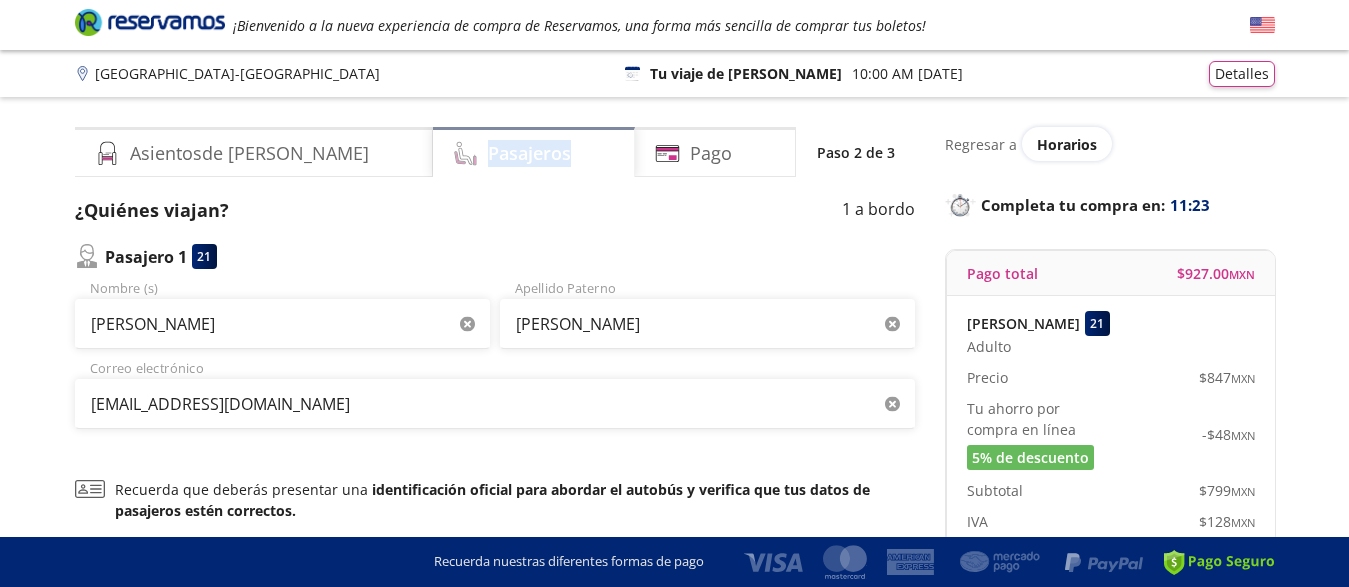 click on "Pasajeros" at bounding box center (529, 153) 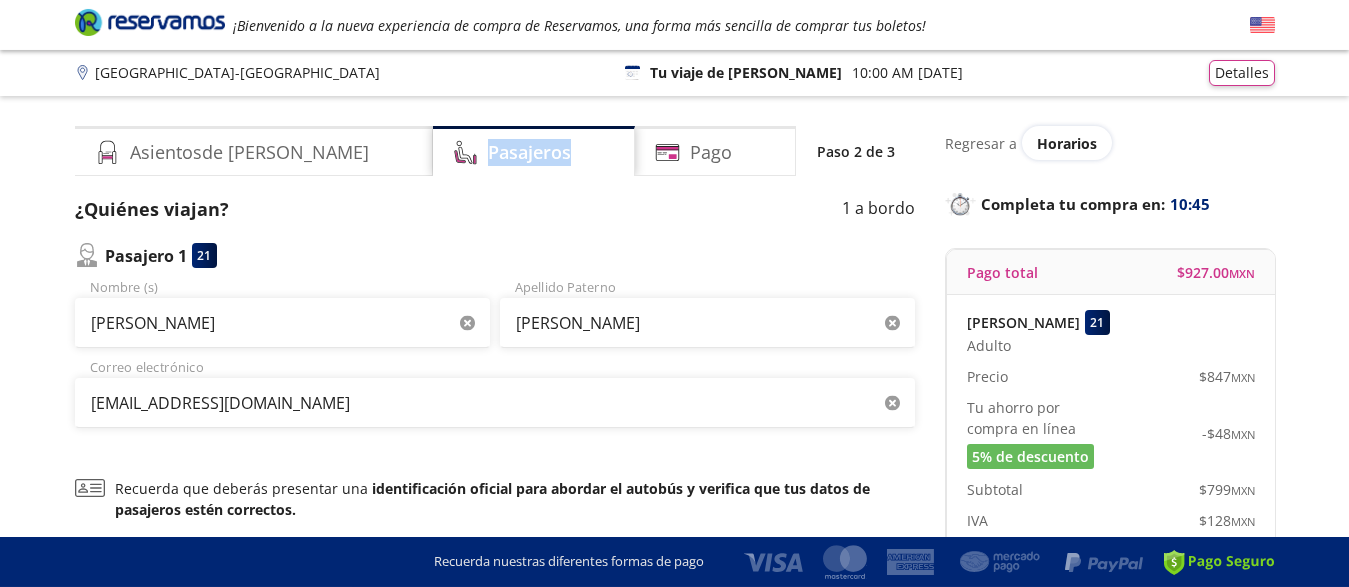 scroll, scrollTop: 0, scrollLeft: 0, axis: both 